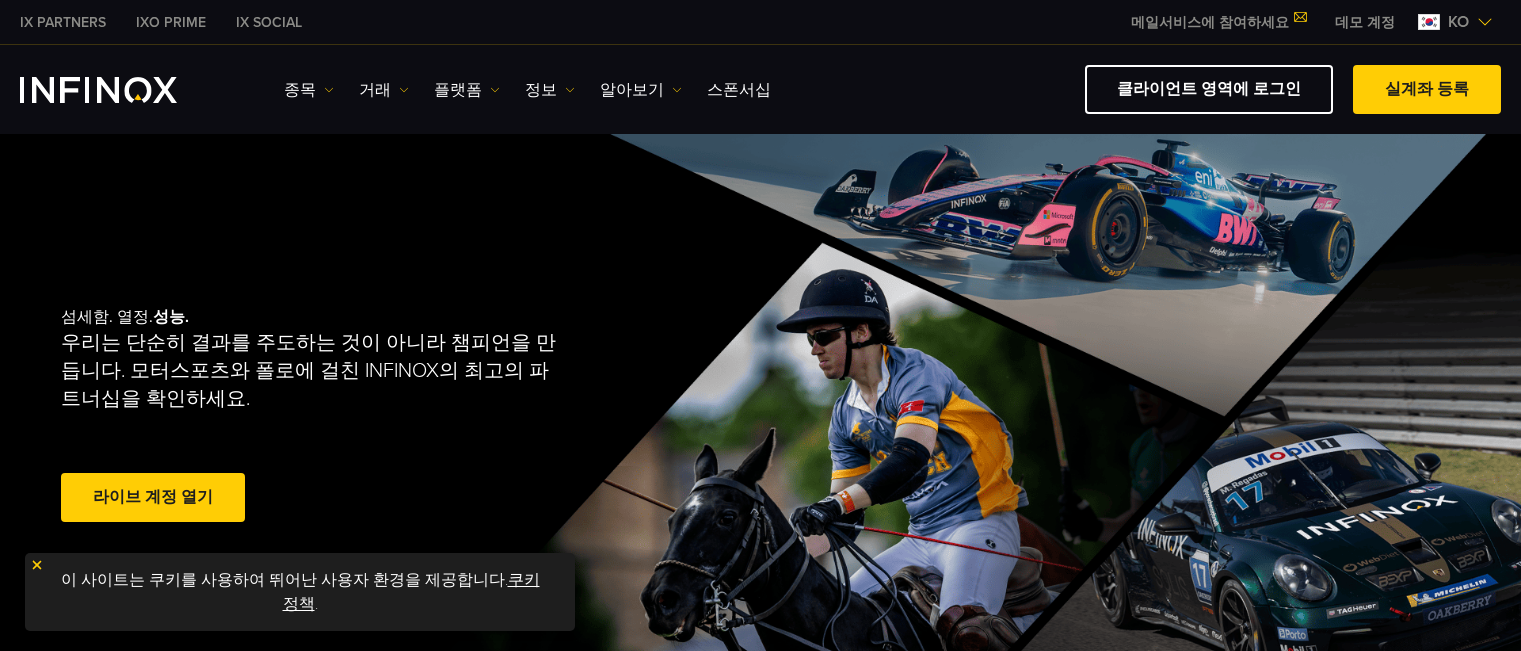 scroll, scrollTop: 0, scrollLeft: 0, axis: both 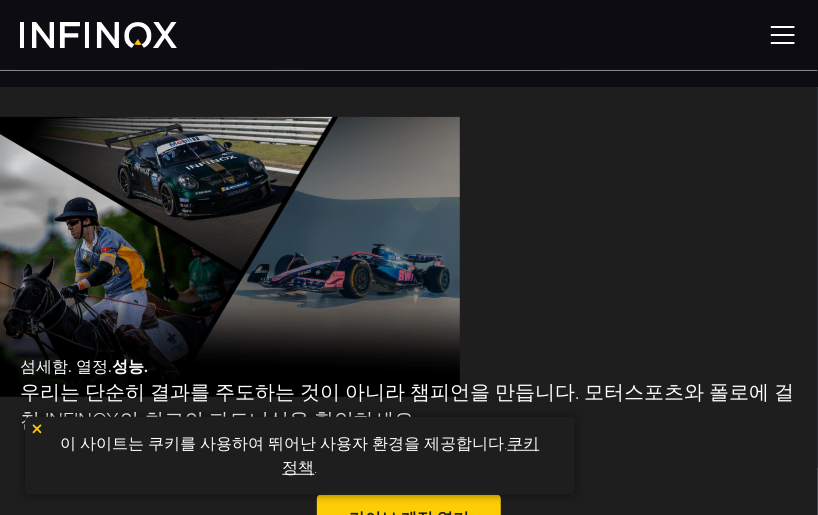 click at bounding box center [783, 35] 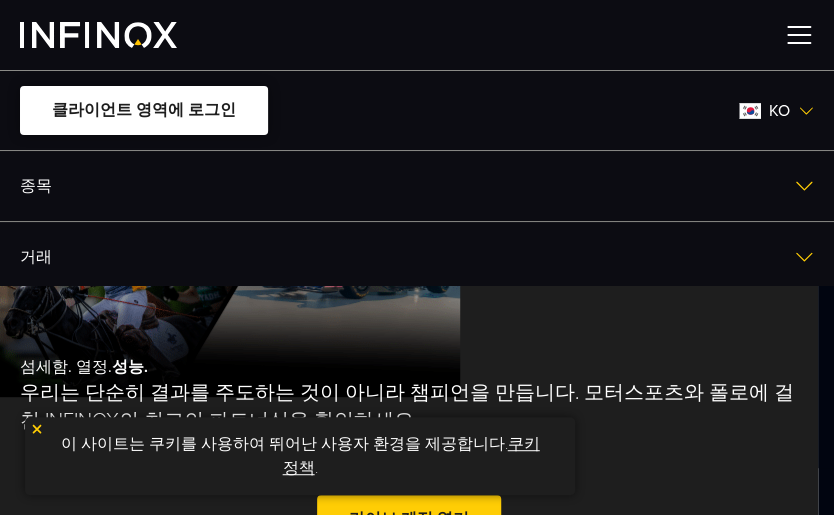 click on "클라이언트 영역에 로그인" at bounding box center [144, 110] 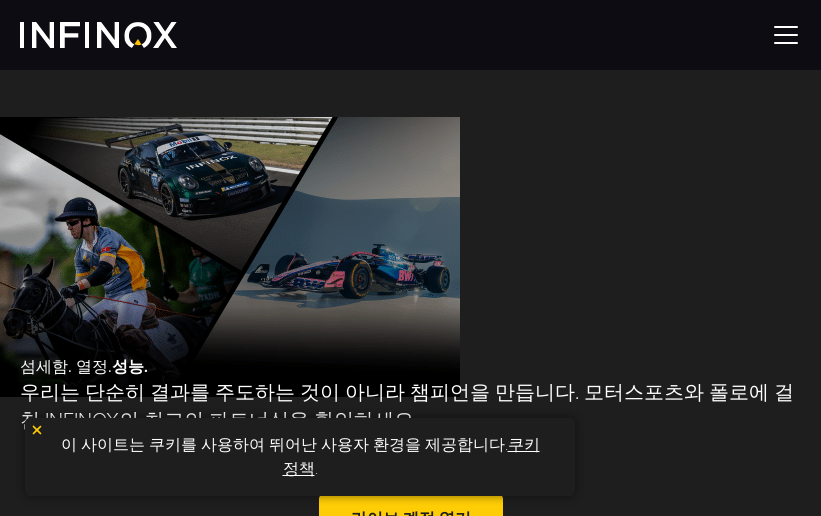 scroll, scrollTop: 100, scrollLeft: 0, axis: vertical 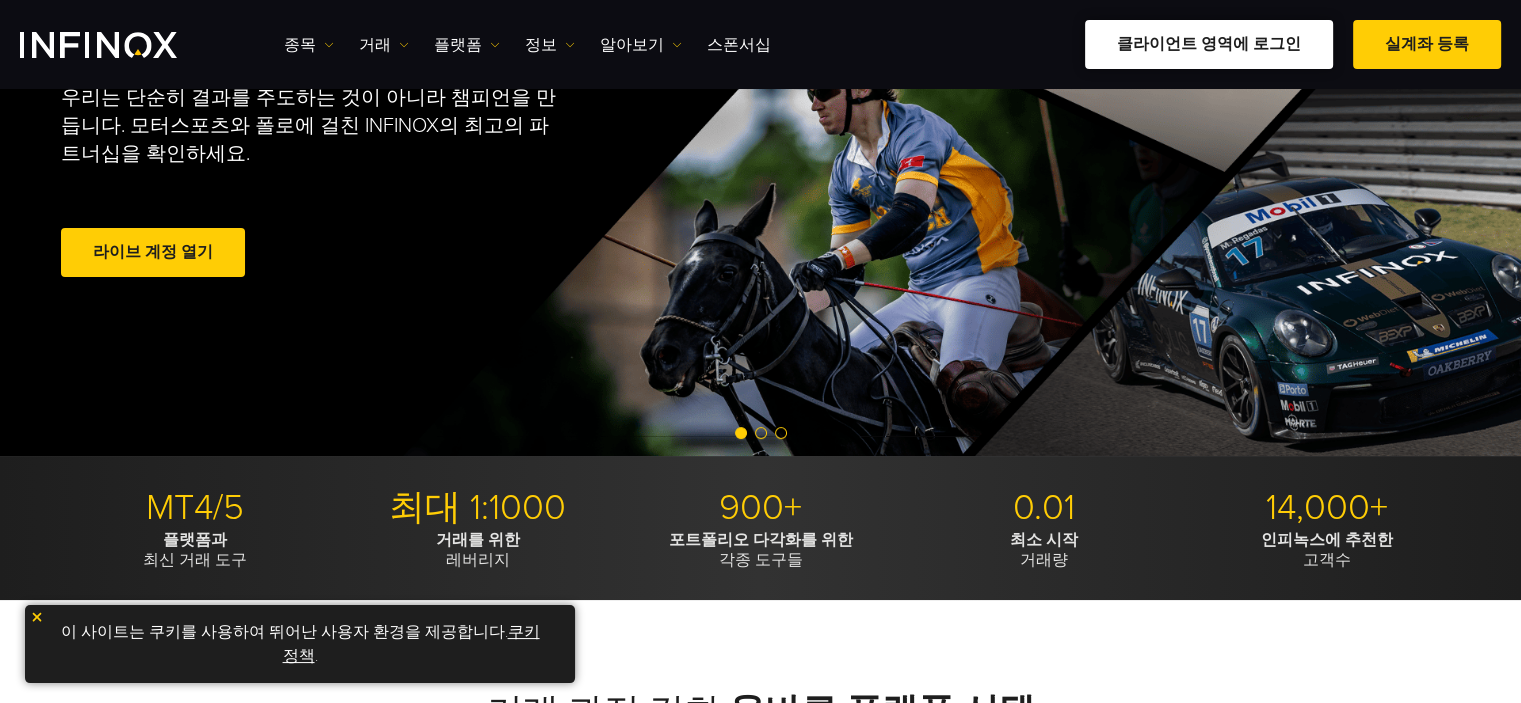 click on "클라이언트 영역에 로그인" at bounding box center [1209, 44] 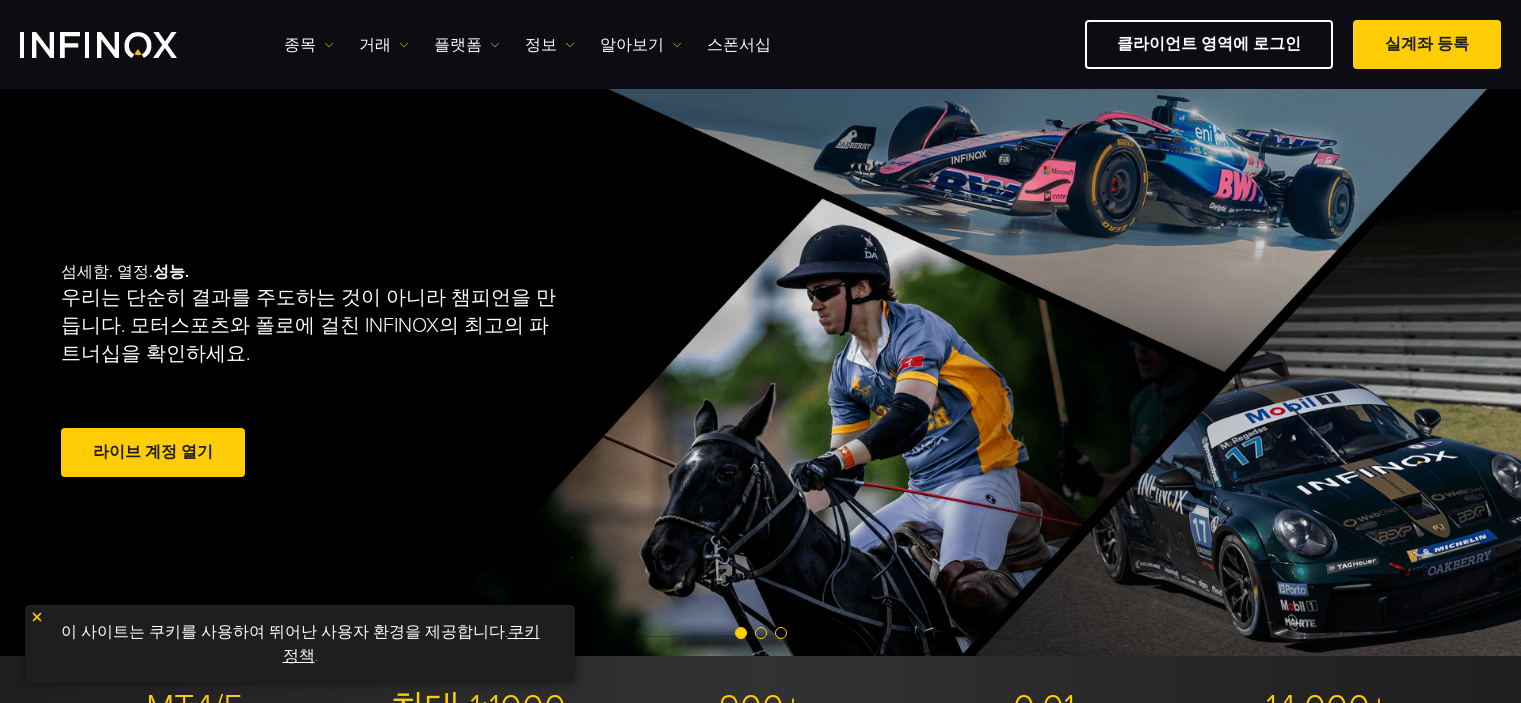 scroll, scrollTop: 600, scrollLeft: 0, axis: vertical 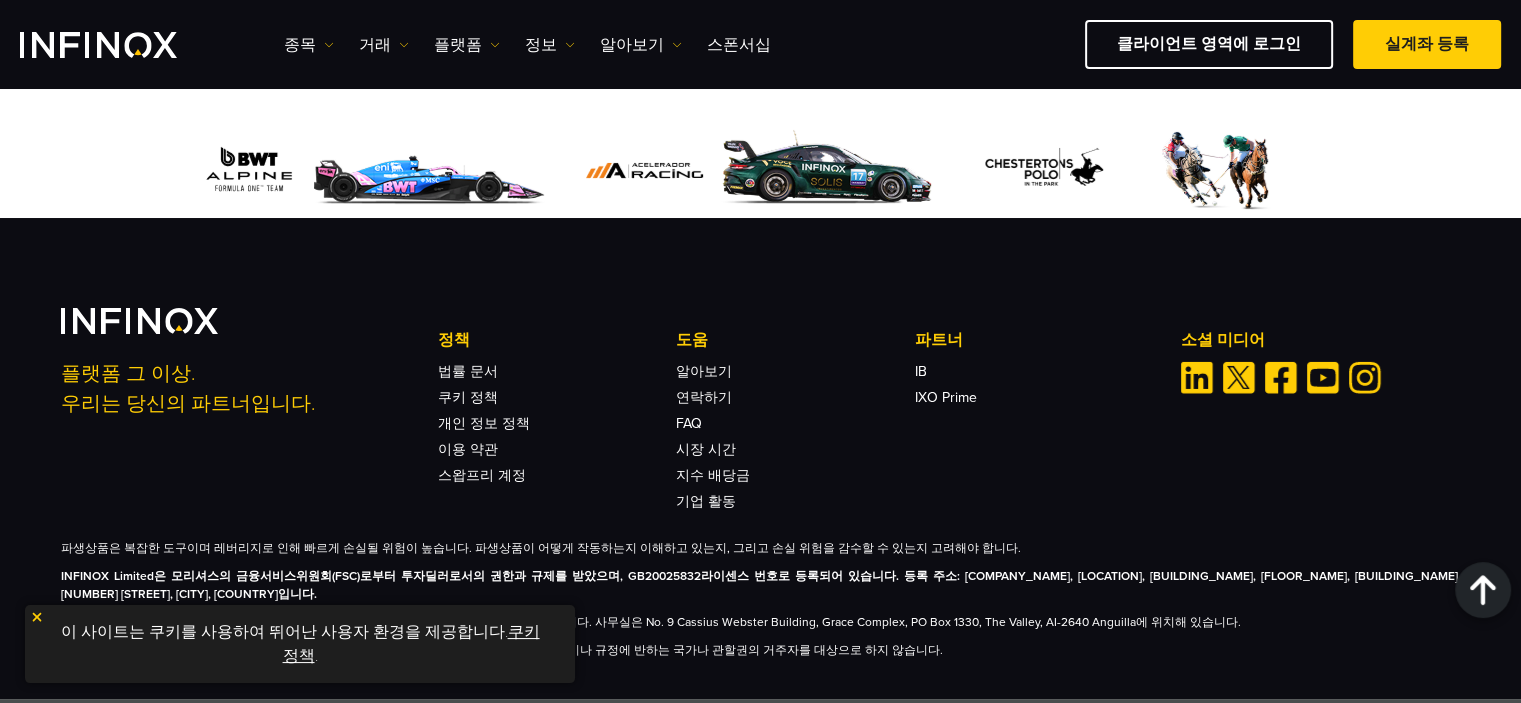 click at bounding box center (37, 617) 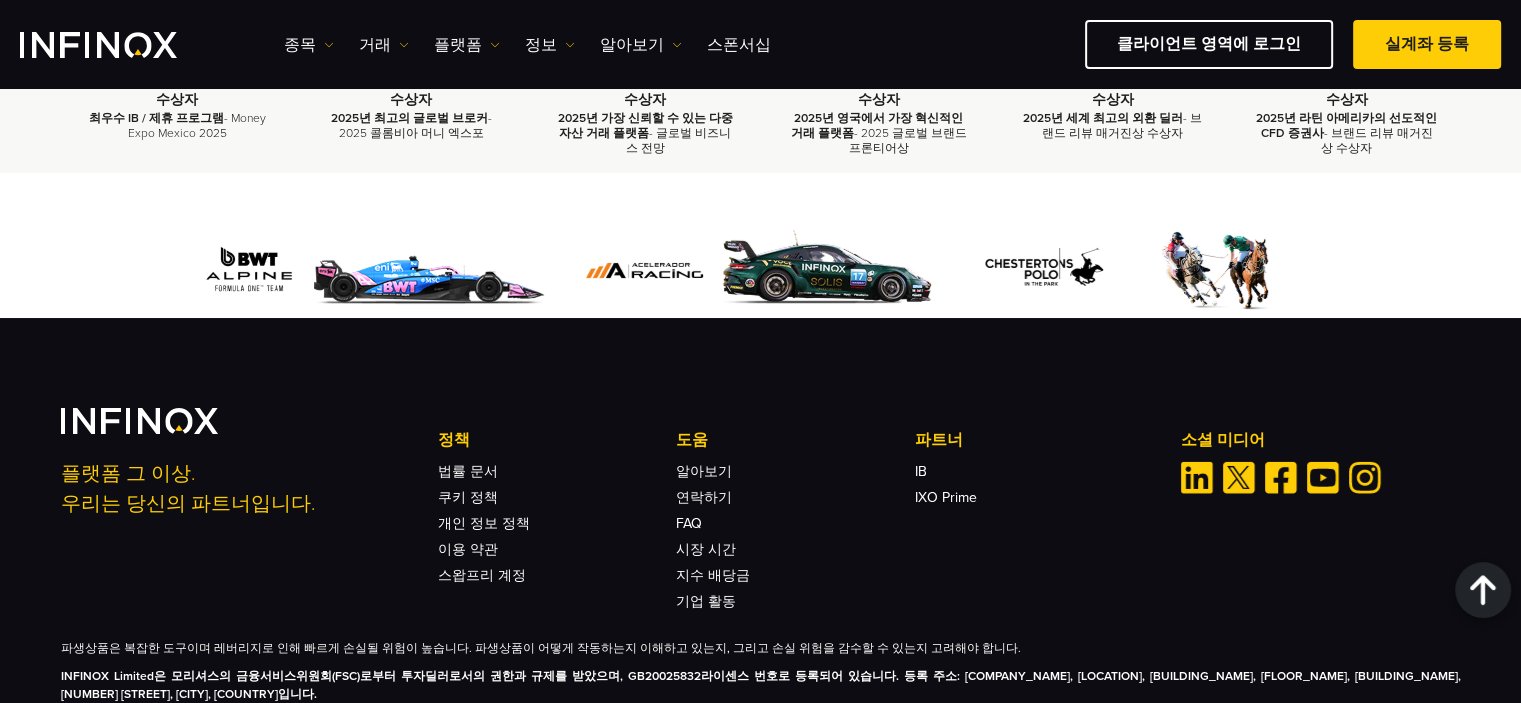 scroll, scrollTop: 6713, scrollLeft: 0, axis: vertical 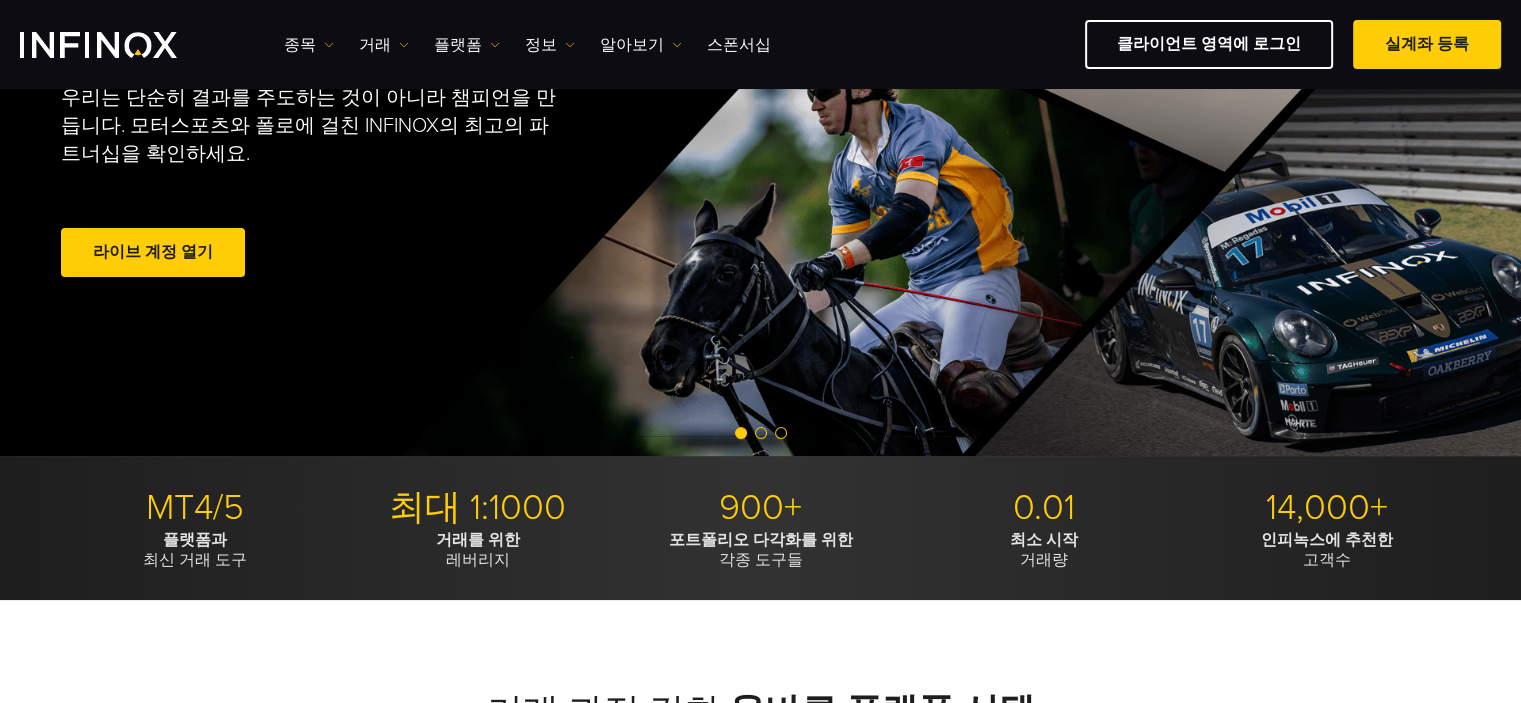 click at bounding box center (761, 433) 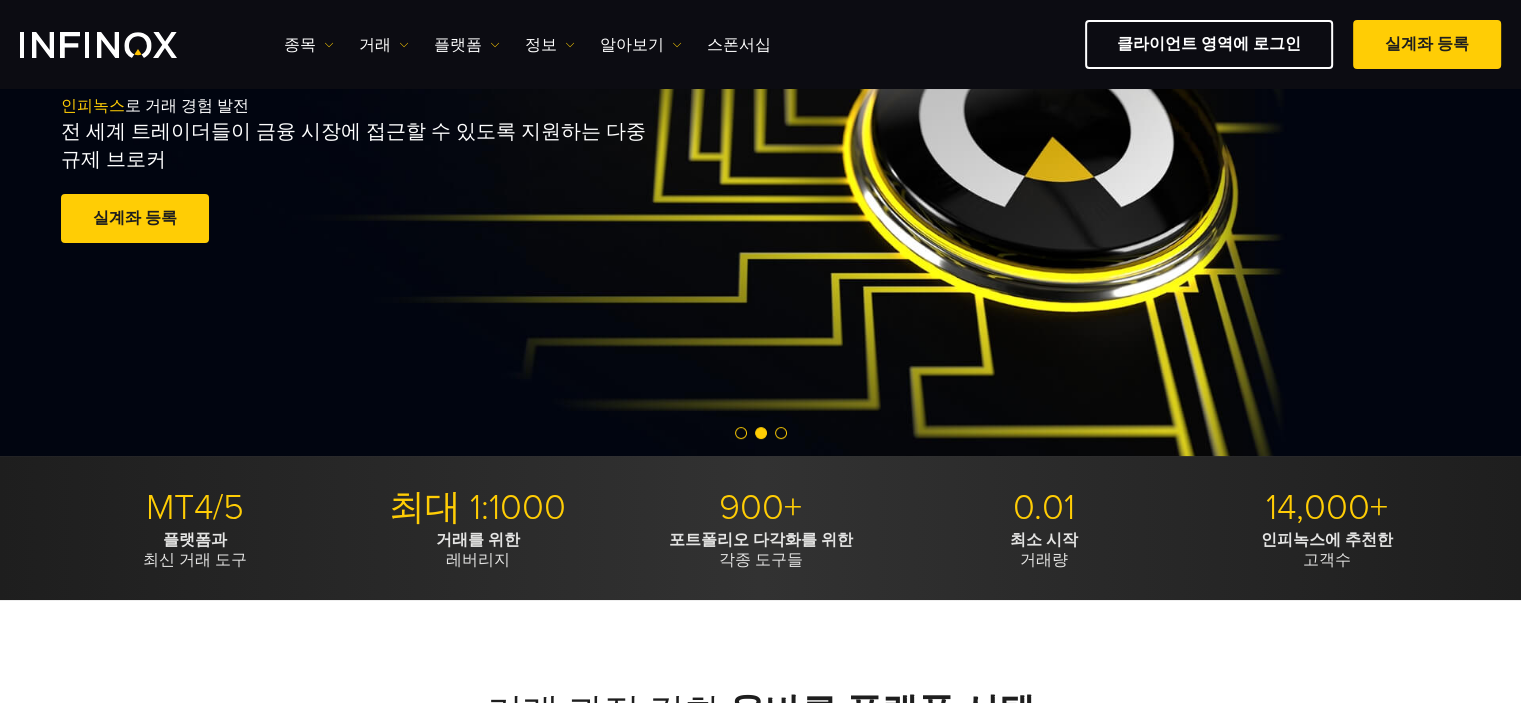 click at bounding box center [781, 433] 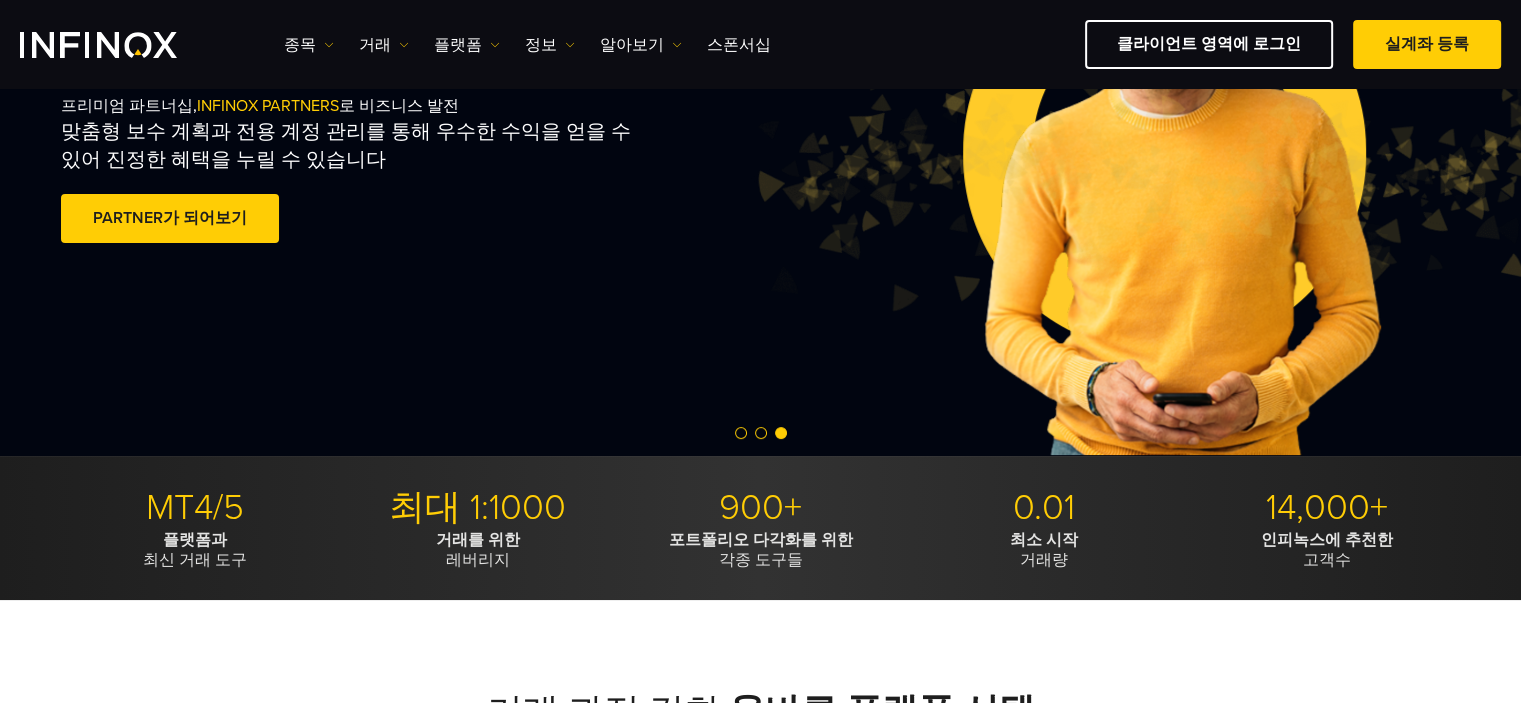 click at bounding box center (741, 433) 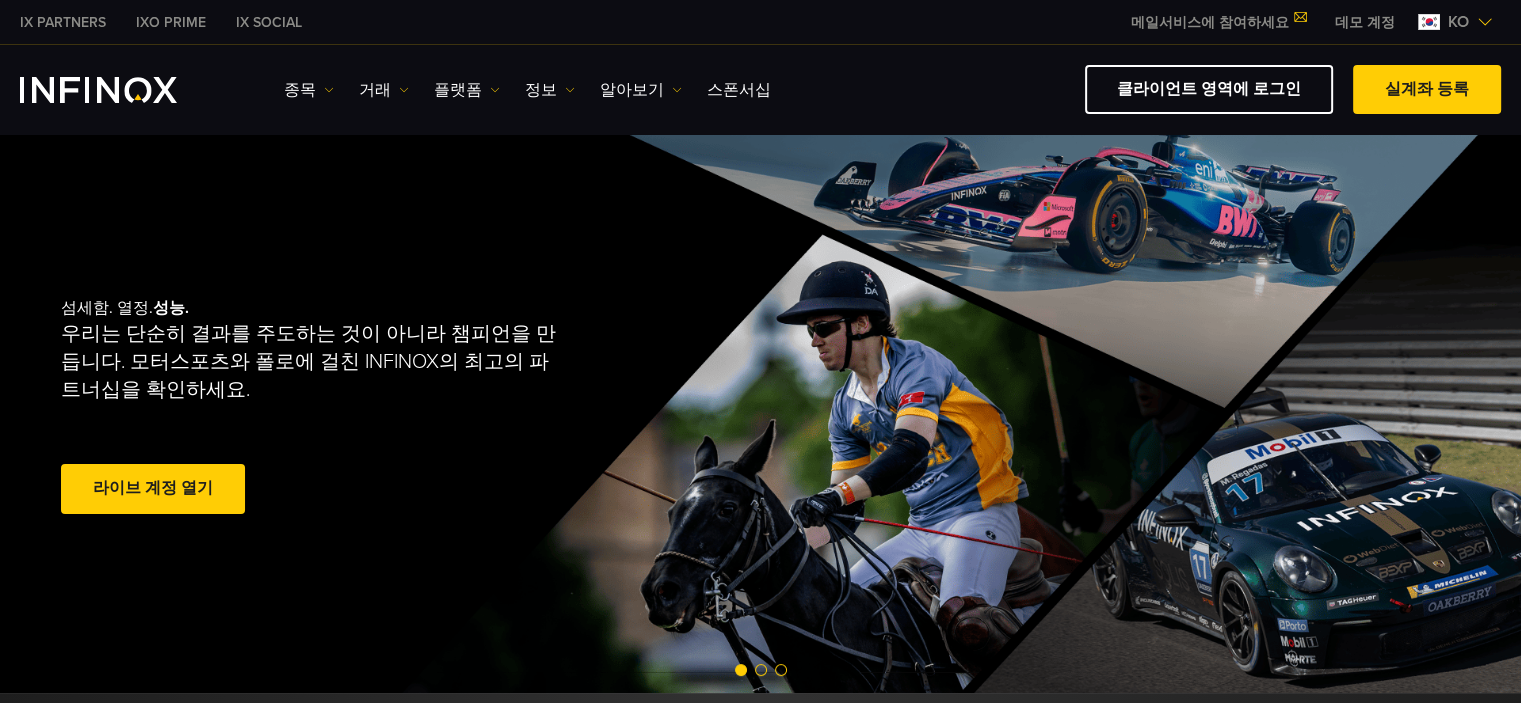 scroll, scrollTop: 0, scrollLeft: 0, axis: both 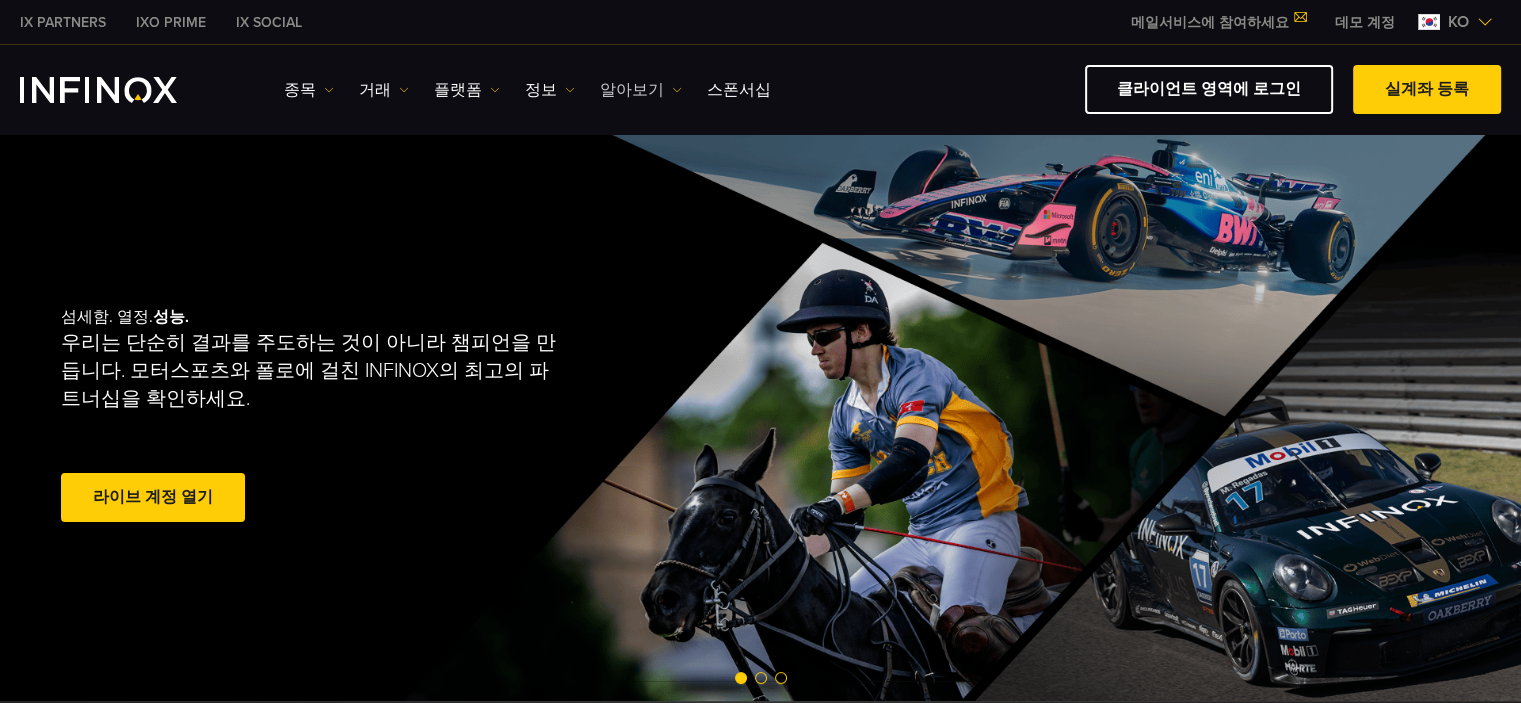 click at bounding box center (677, 90) 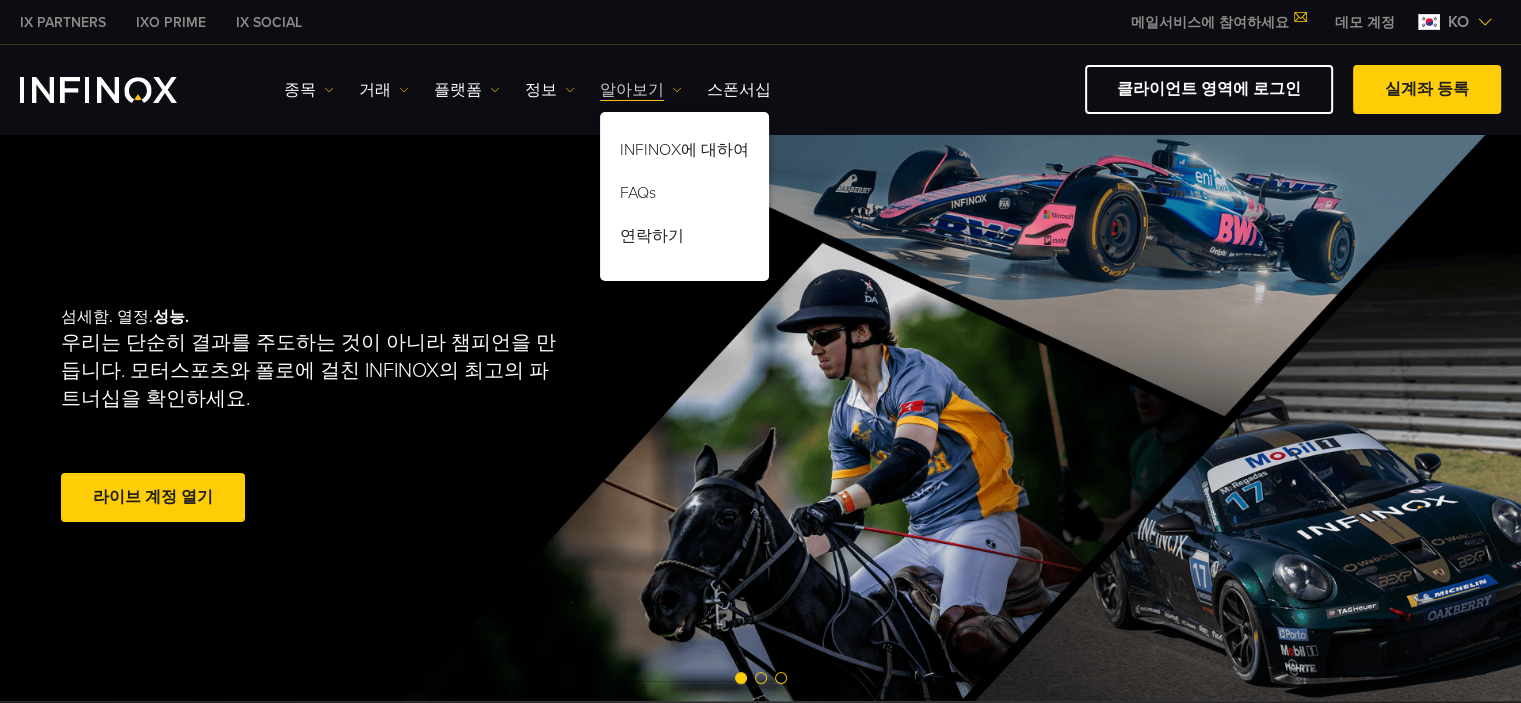 click on "알아보기" at bounding box center [641, 90] 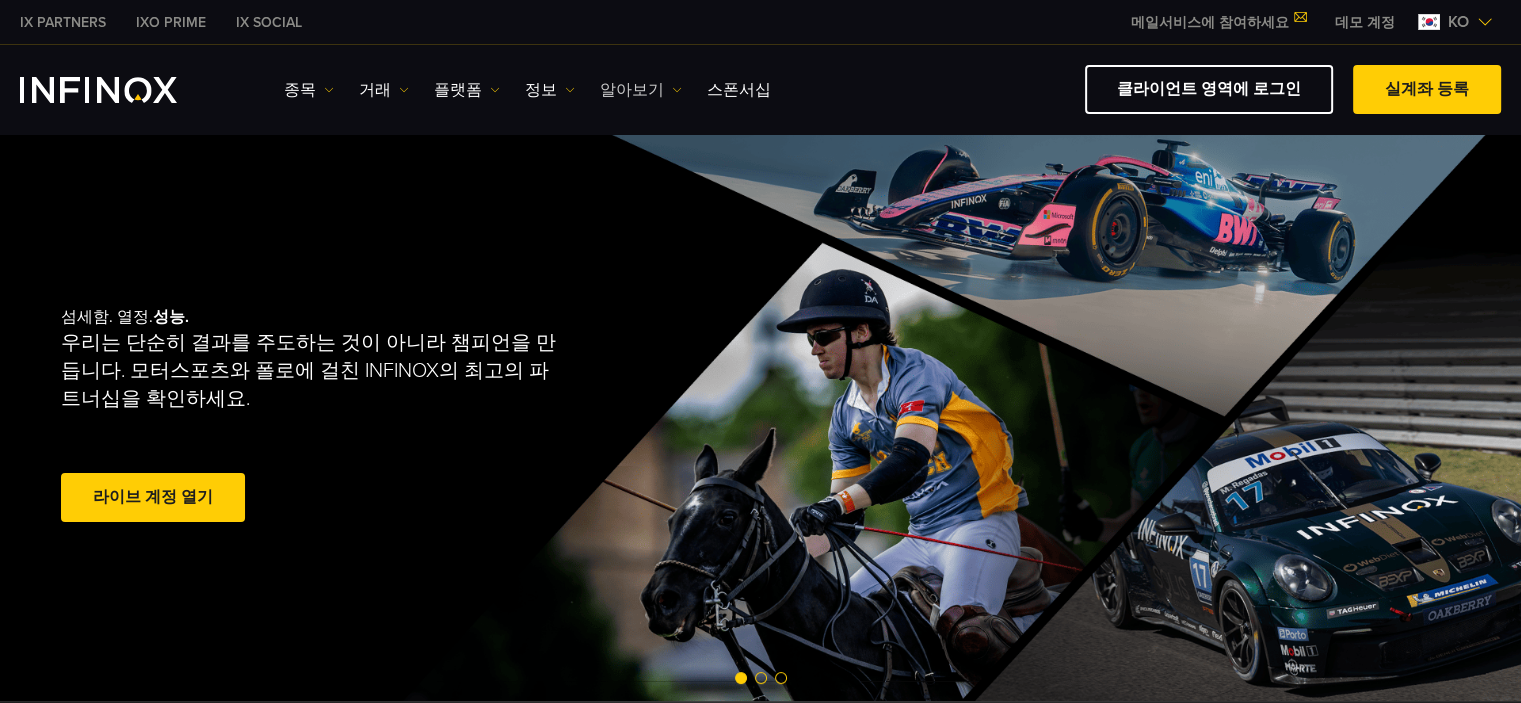 click on "알아보기" at bounding box center [641, 90] 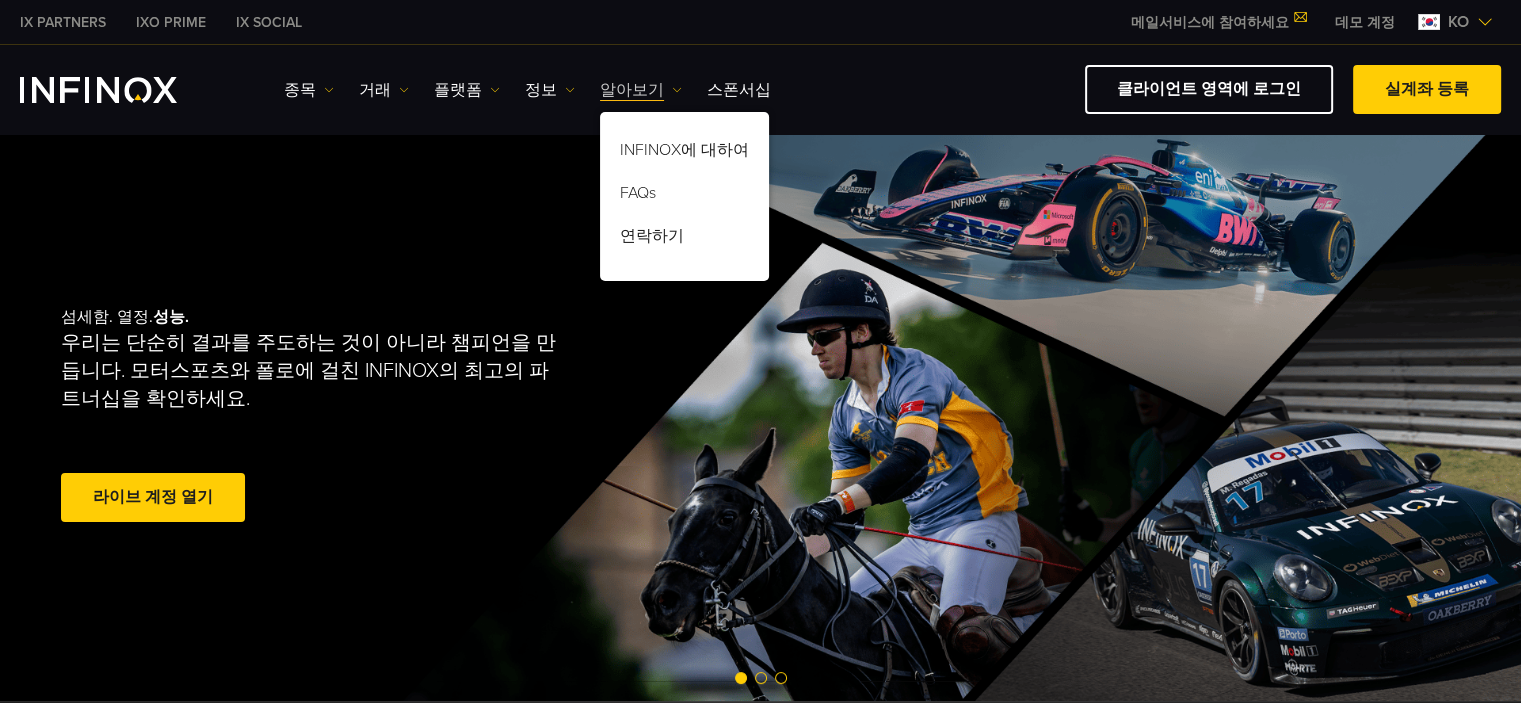 click on "알아보기" at bounding box center (641, 90) 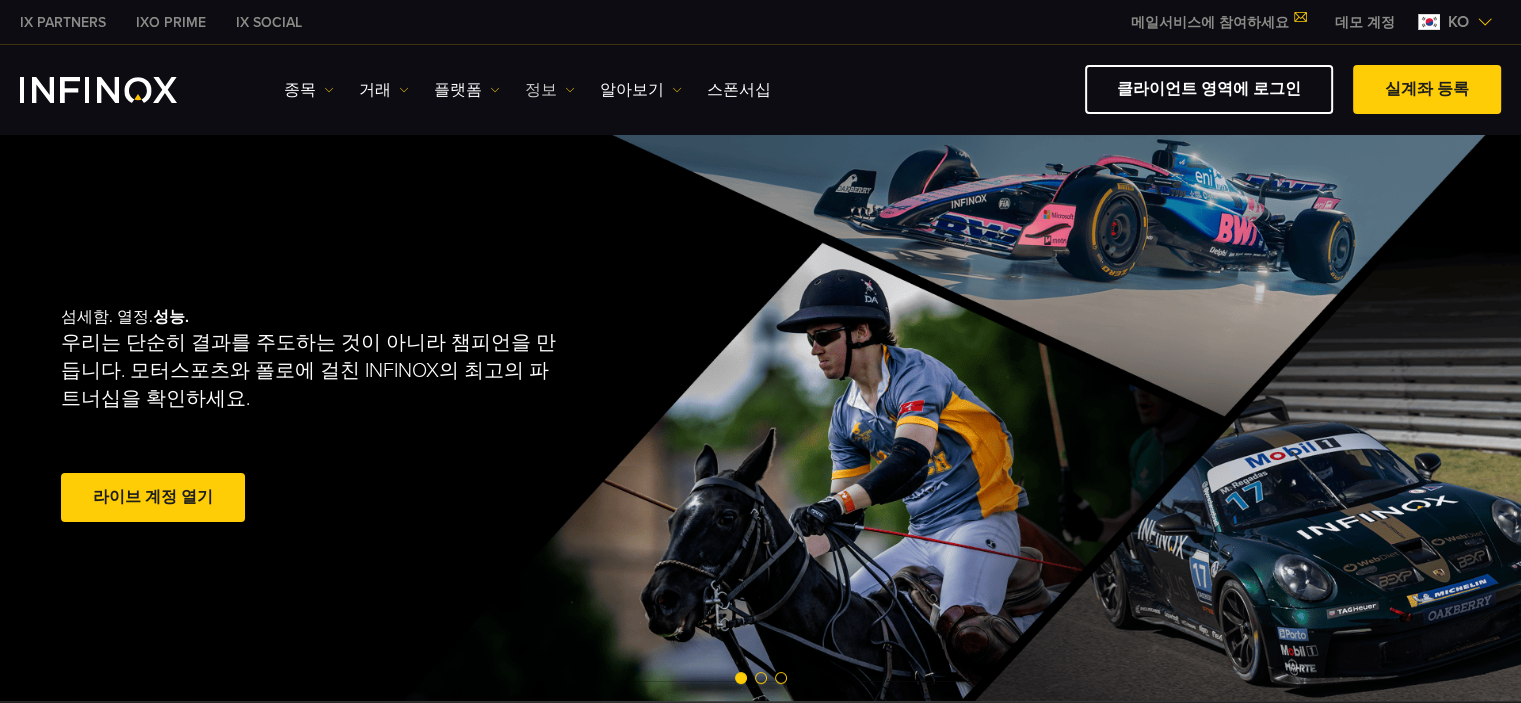click on "정보" at bounding box center (550, 90) 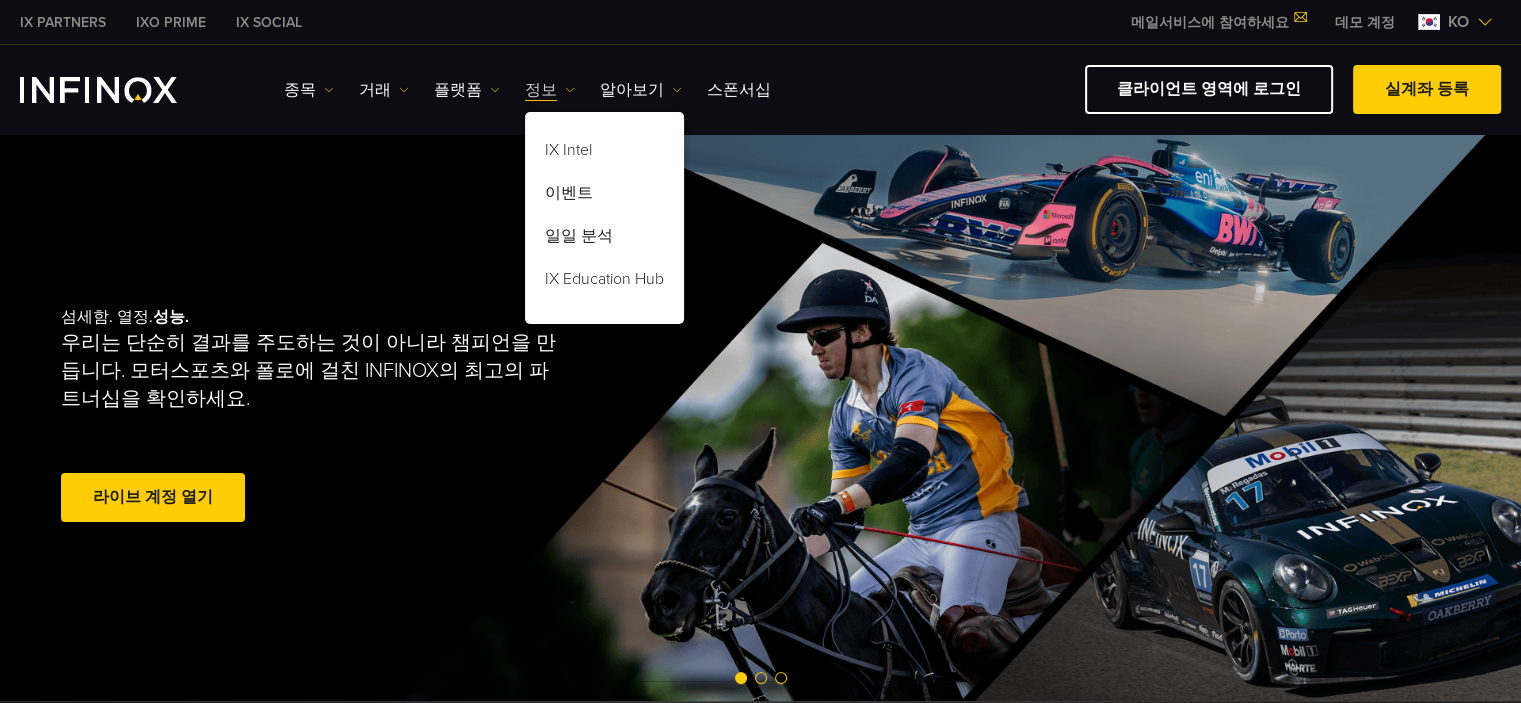 click on "정보" at bounding box center (550, 90) 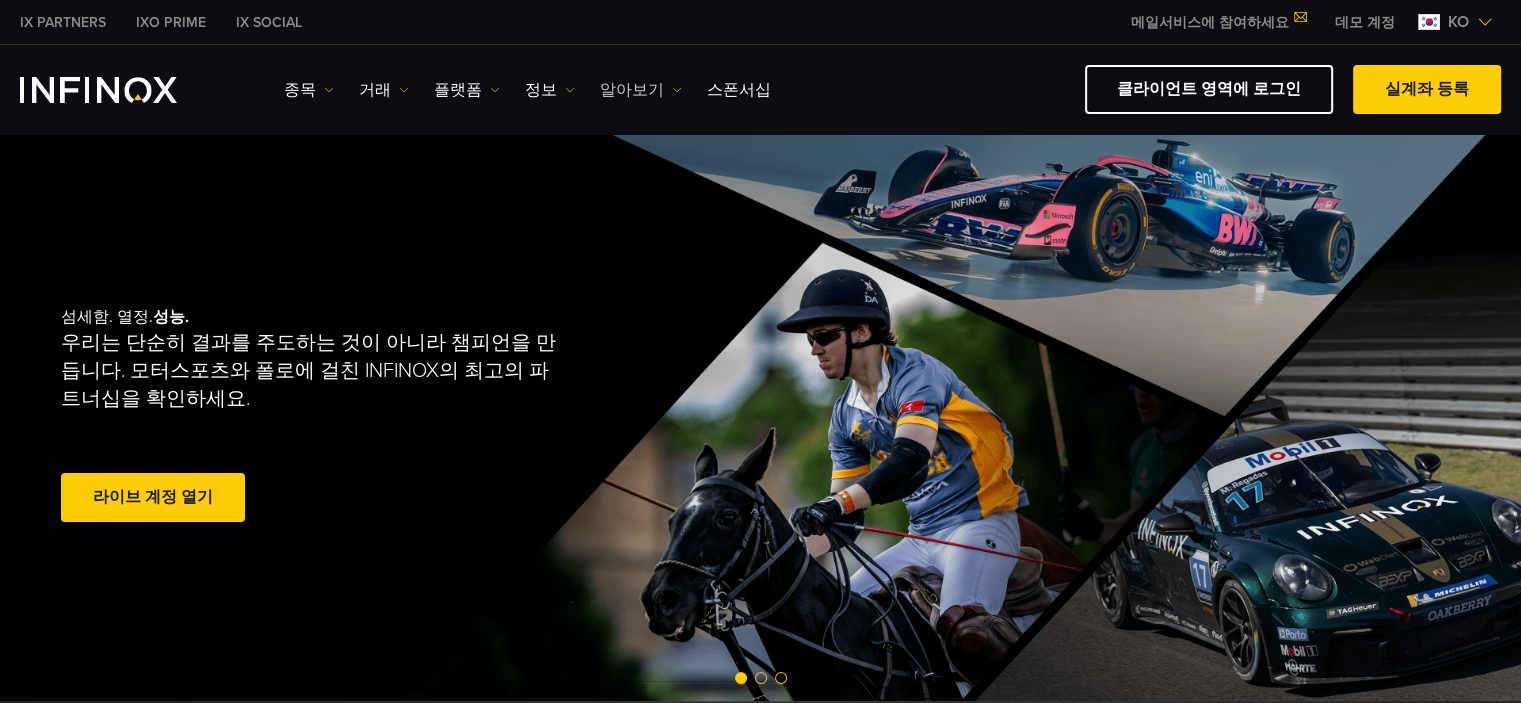 click on "알아보기" at bounding box center [641, 90] 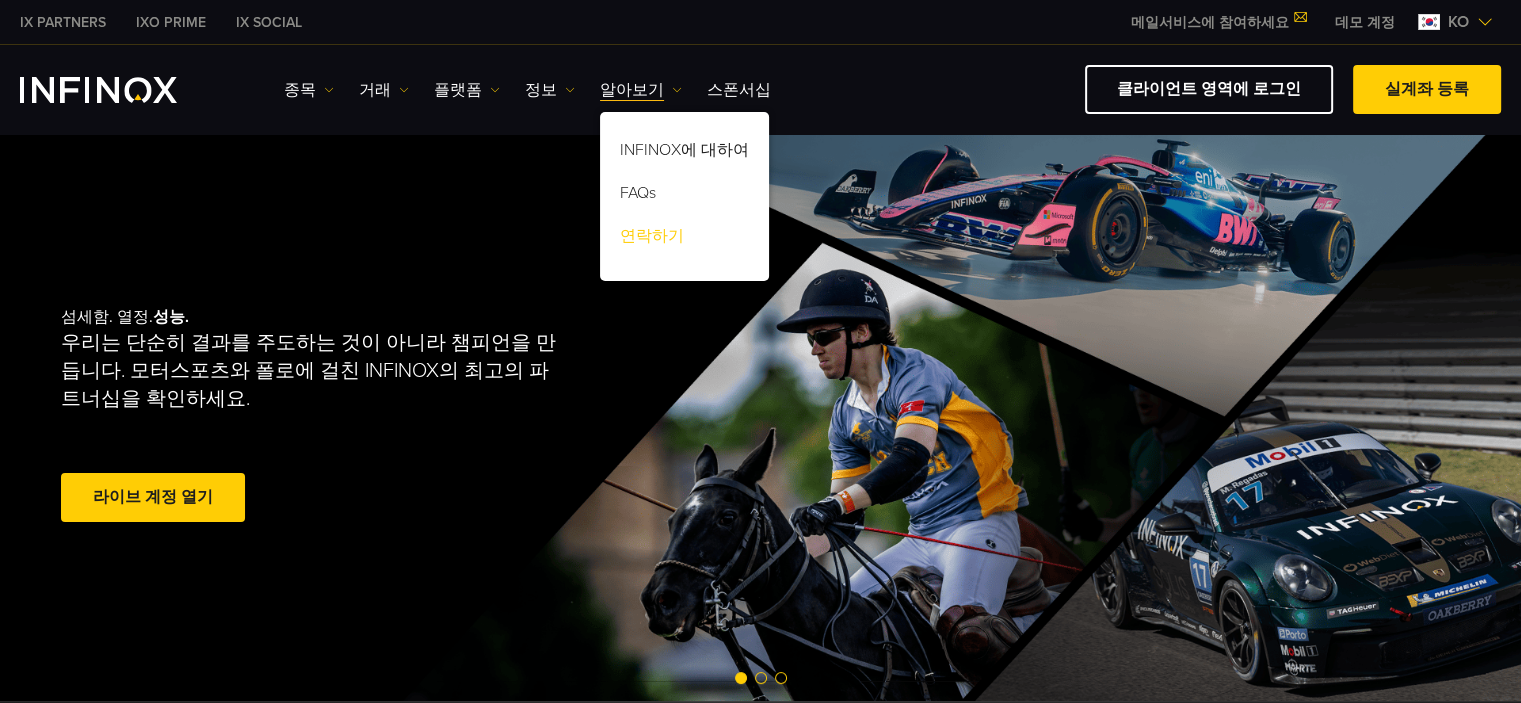 click on "연락하기" at bounding box center [684, 239] 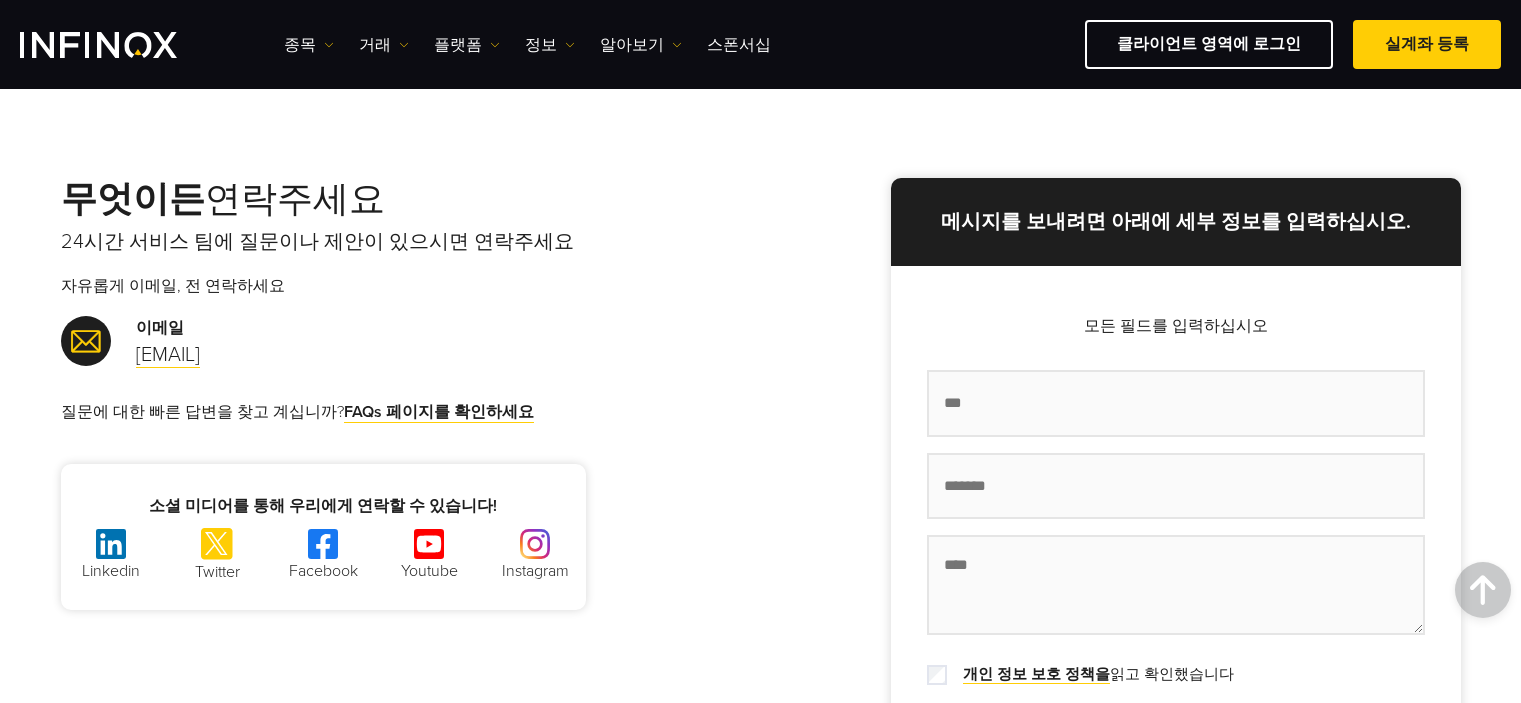scroll, scrollTop: 800, scrollLeft: 0, axis: vertical 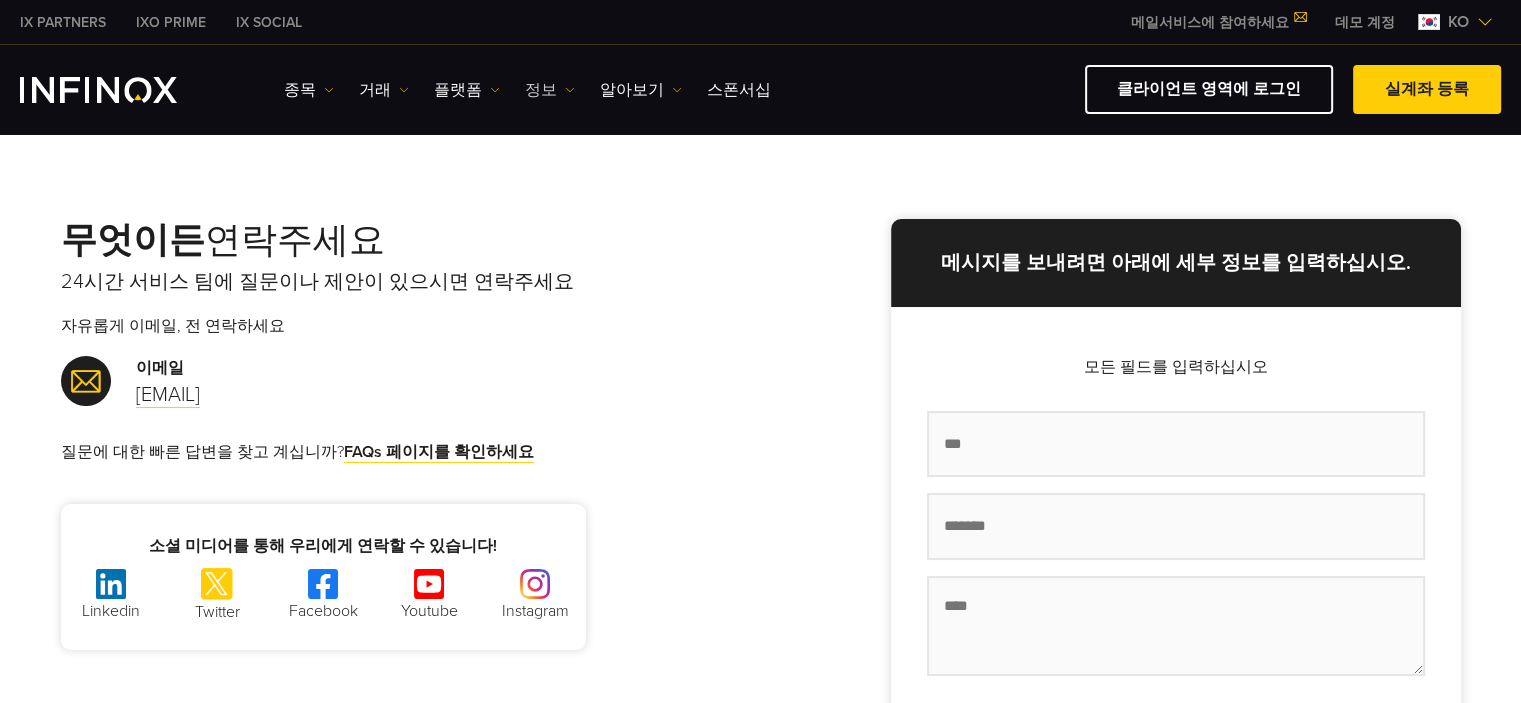 click on "정보" at bounding box center (550, 90) 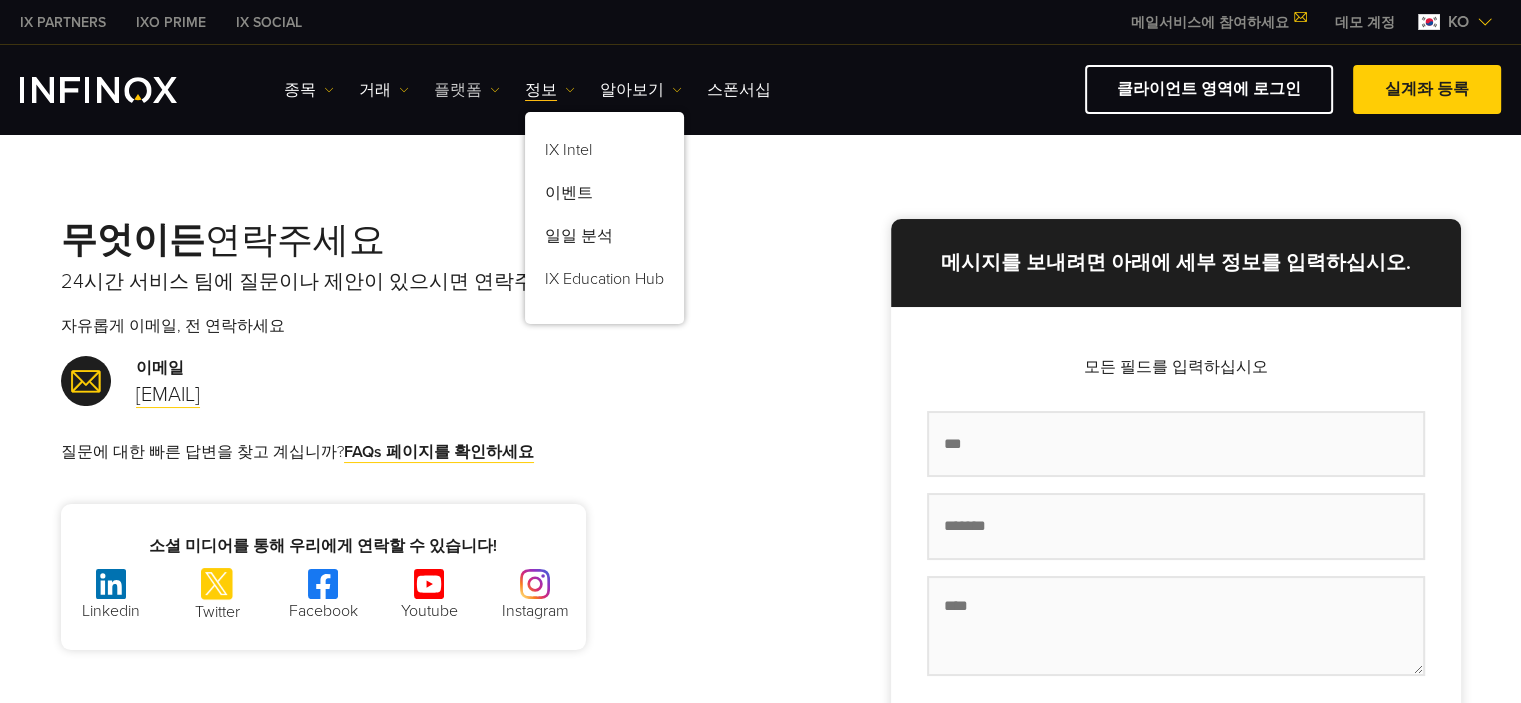 click on "플랫폼" at bounding box center (467, 90) 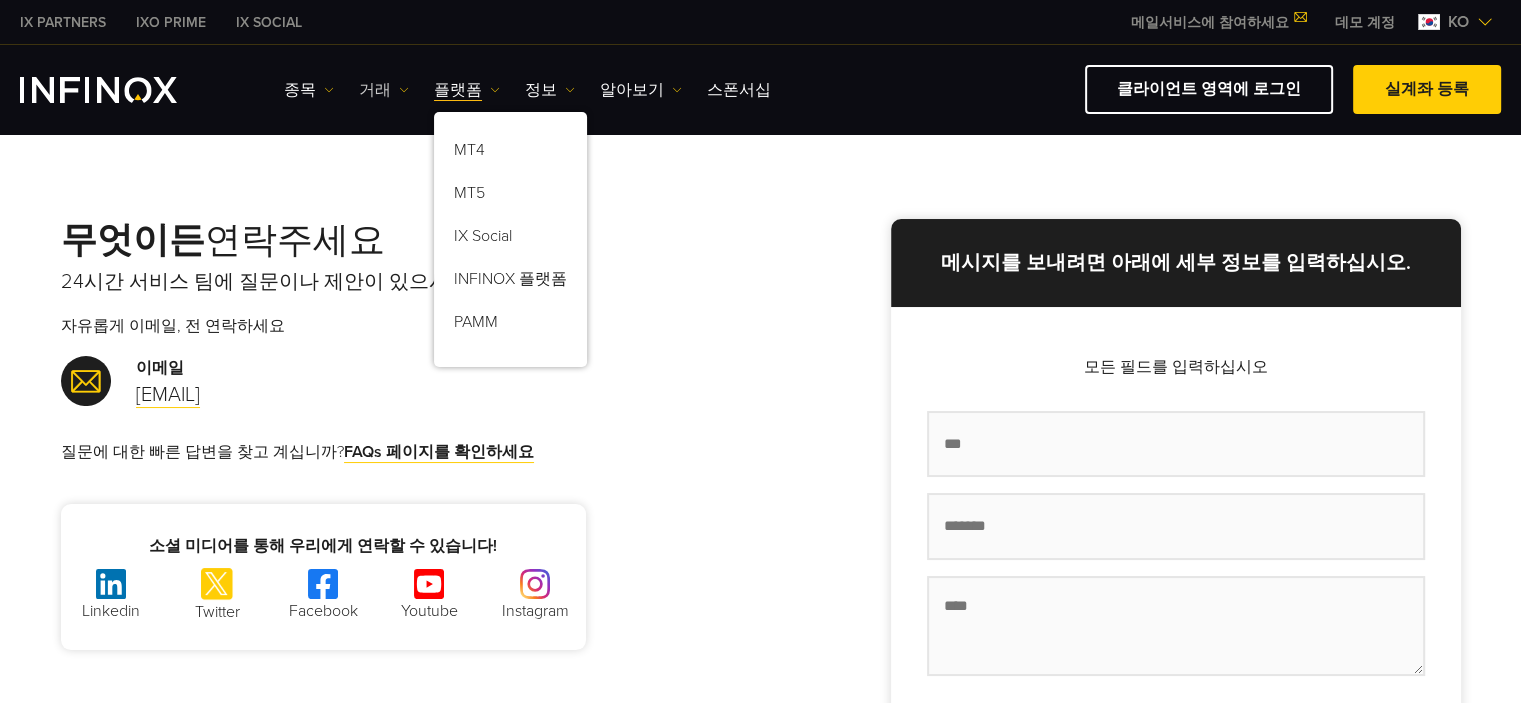 click at bounding box center (404, 90) 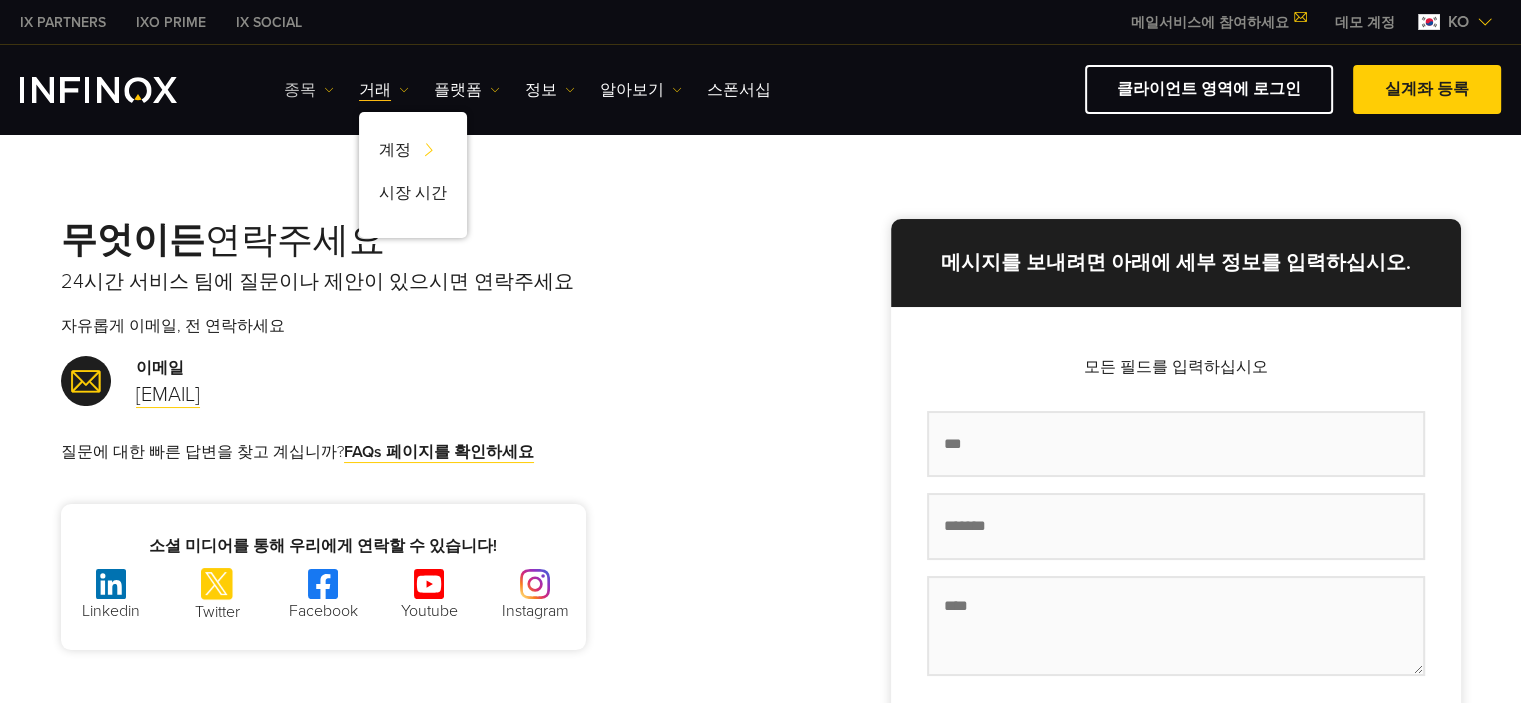 click on "종목" at bounding box center (309, 90) 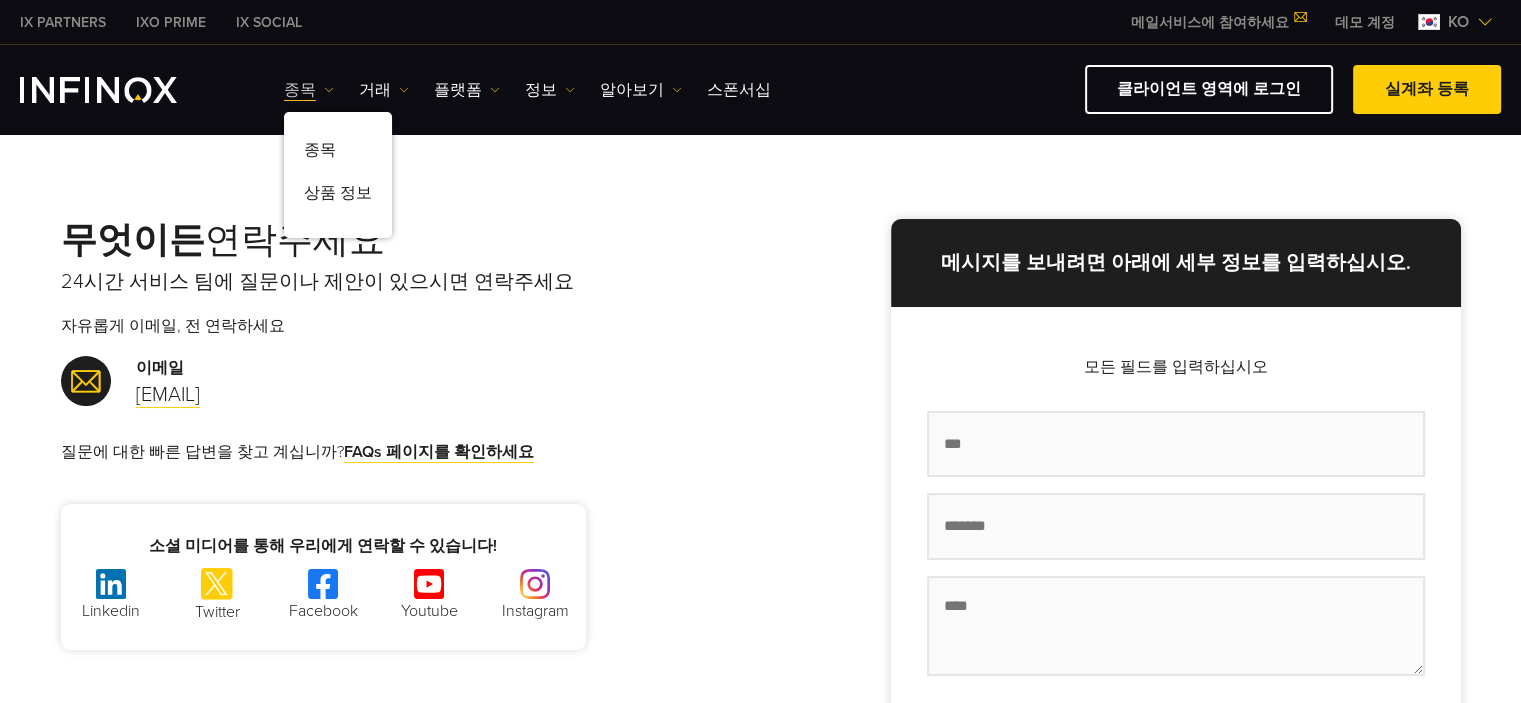 click on "종목" at bounding box center [309, 90] 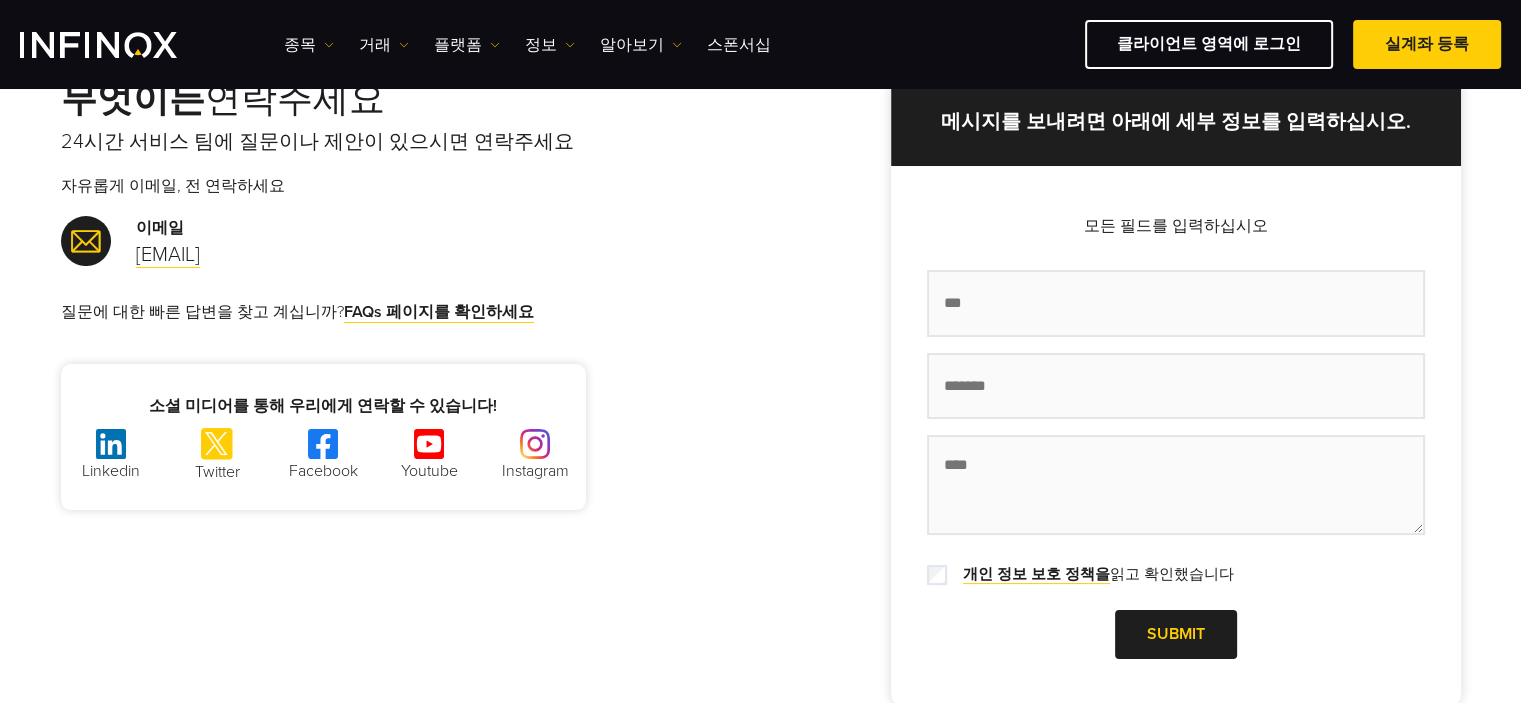 scroll, scrollTop: 0, scrollLeft: 0, axis: both 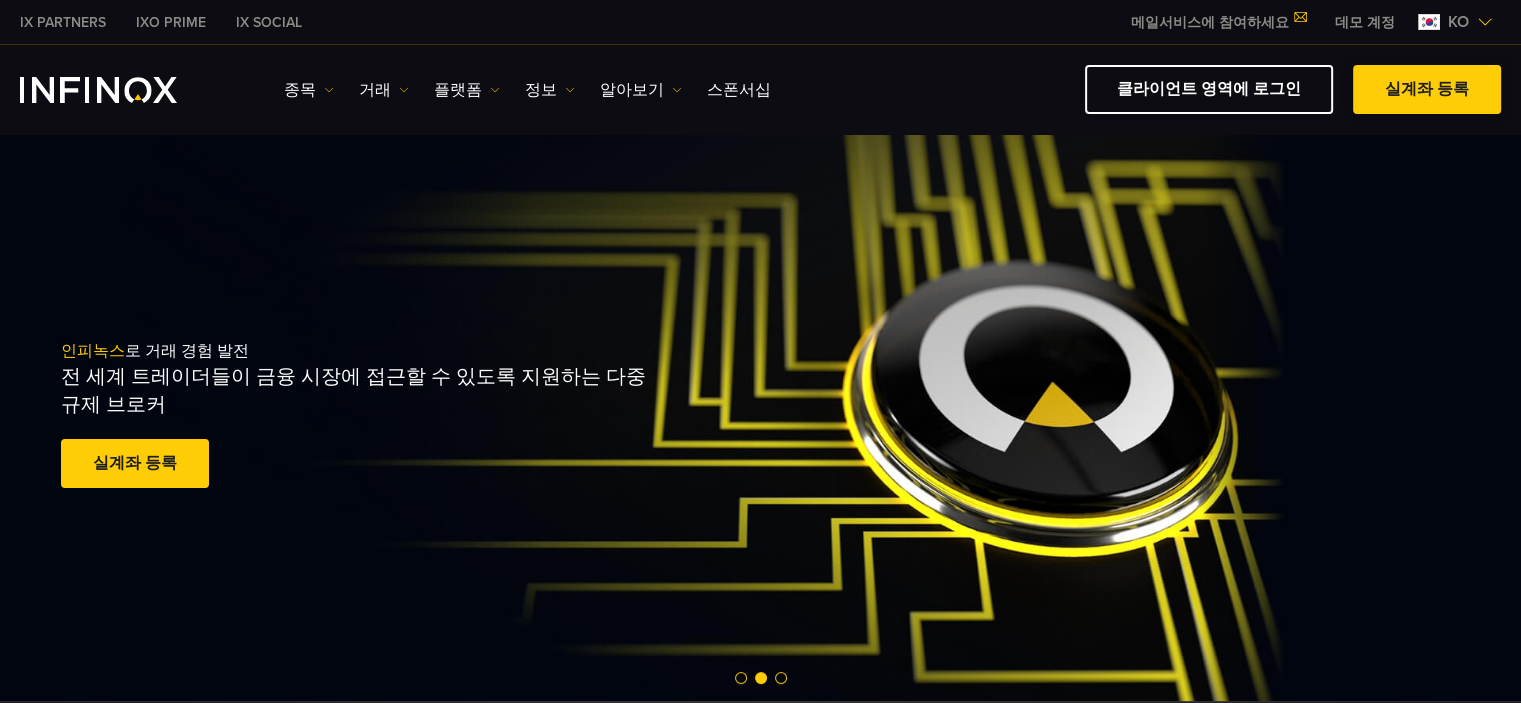 click at bounding box center [1427, 90] 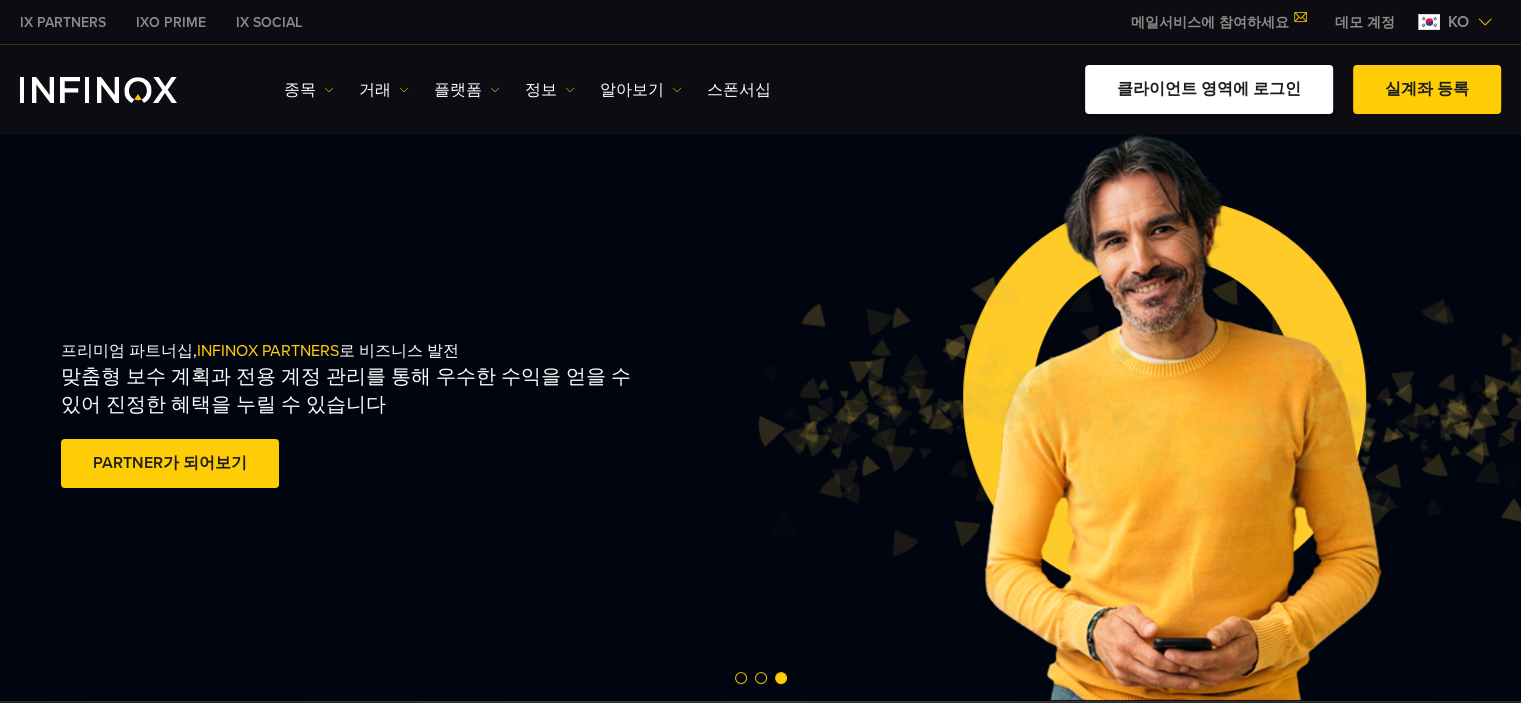 click on "클라이언트 영역에 로그인" at bounding box center [1209, 89] 